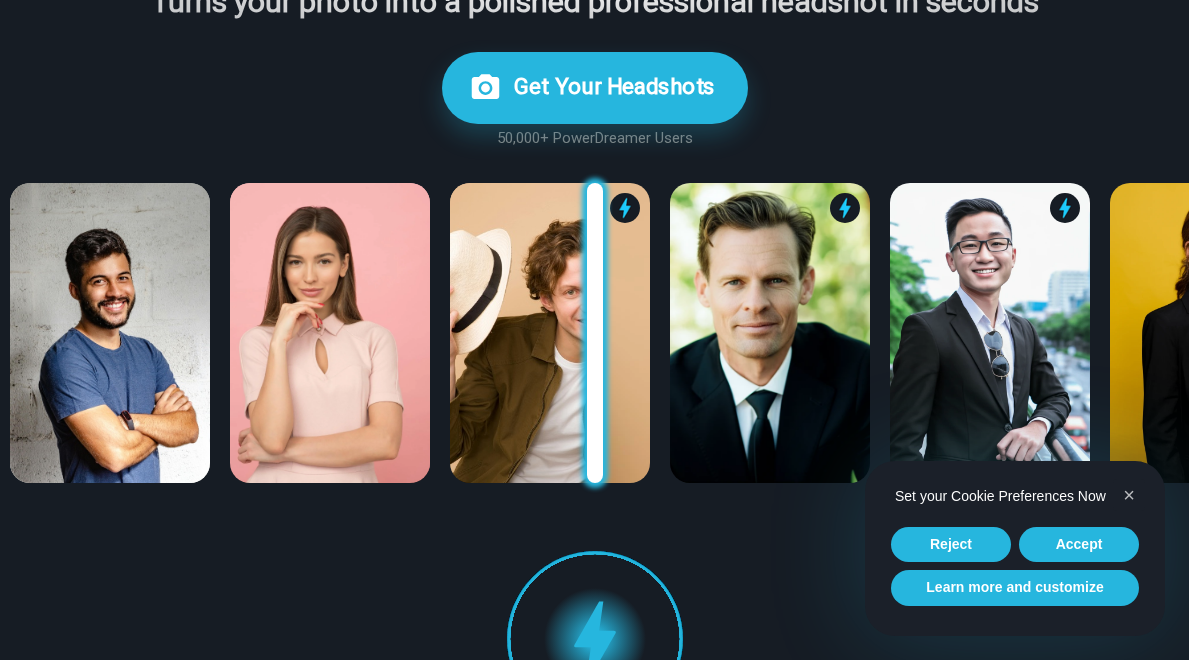 scroll, scrollTop: 230, scrollLeft: 0, axis: vertical 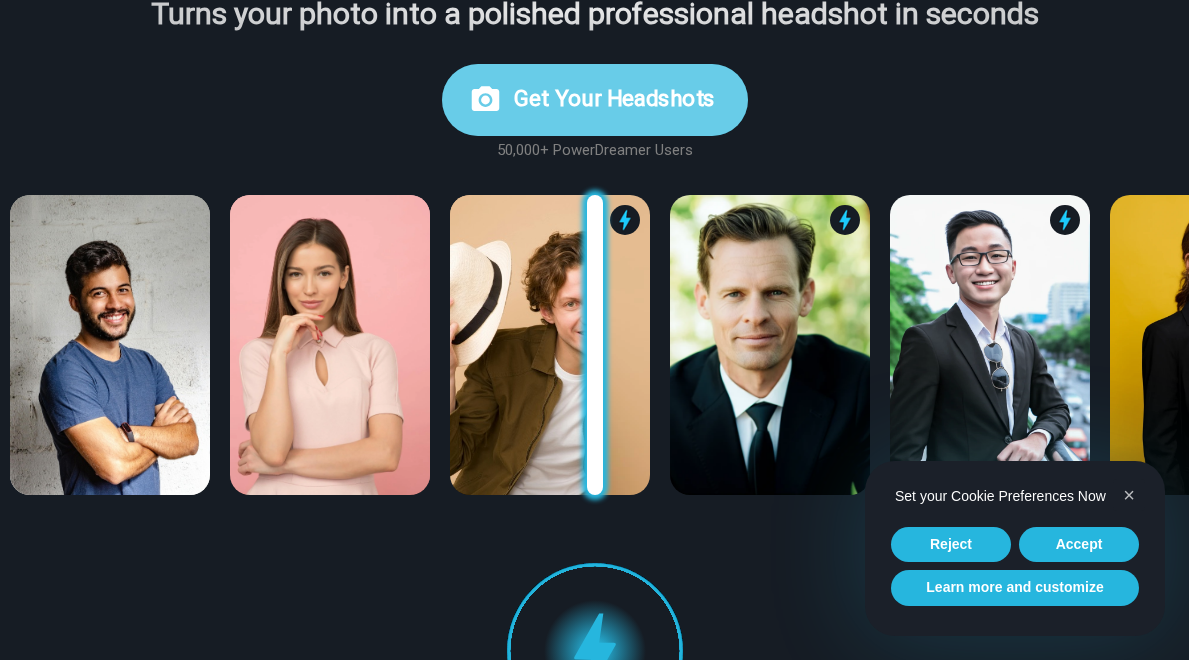 click on "Get Your Headshots" at bounding box center (595, 100) 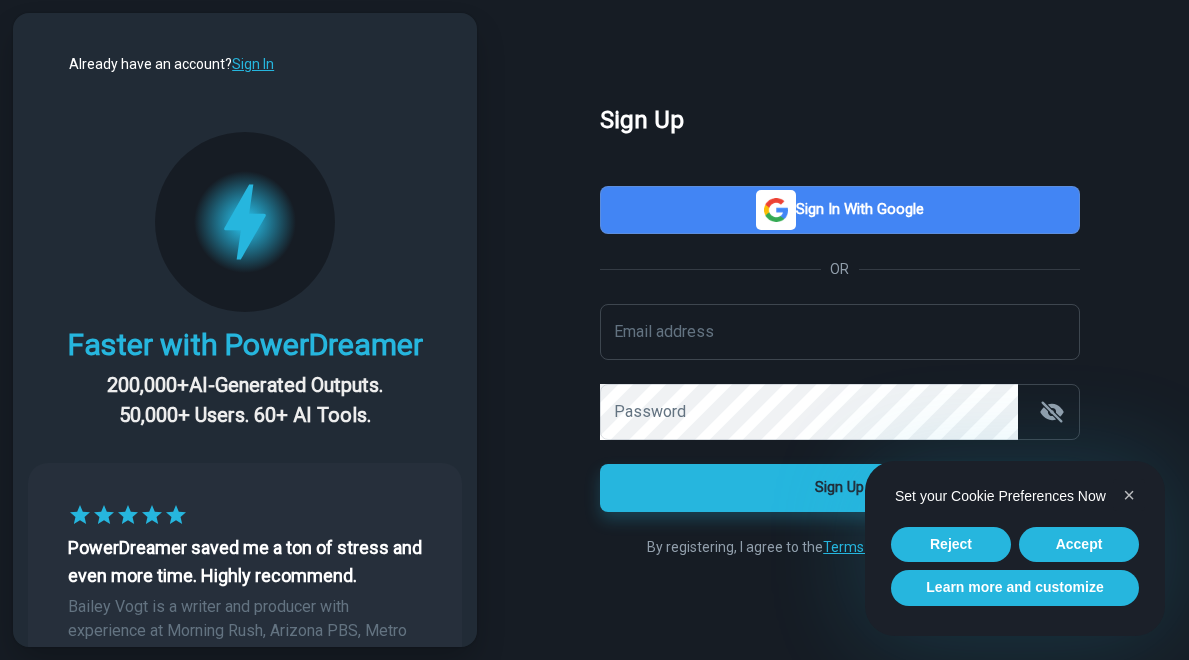 scroll, scrollTop: 0, scrollLeft: 0, axis: both 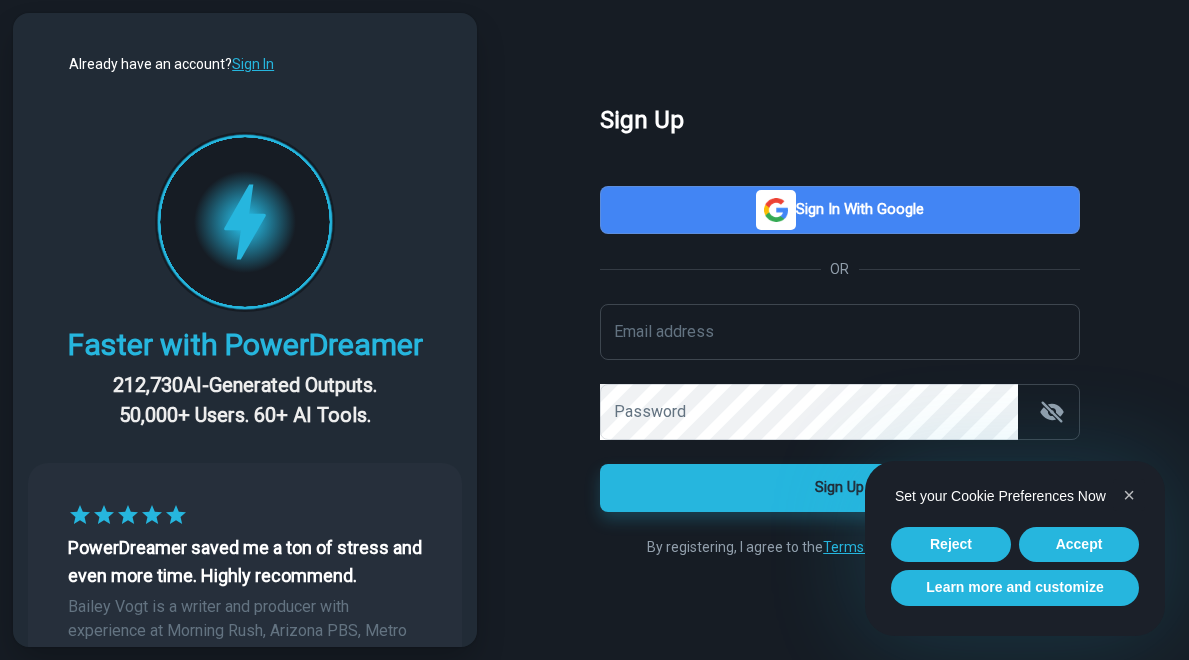 click on "Sign in with Google" at bounding box center (840, 210) 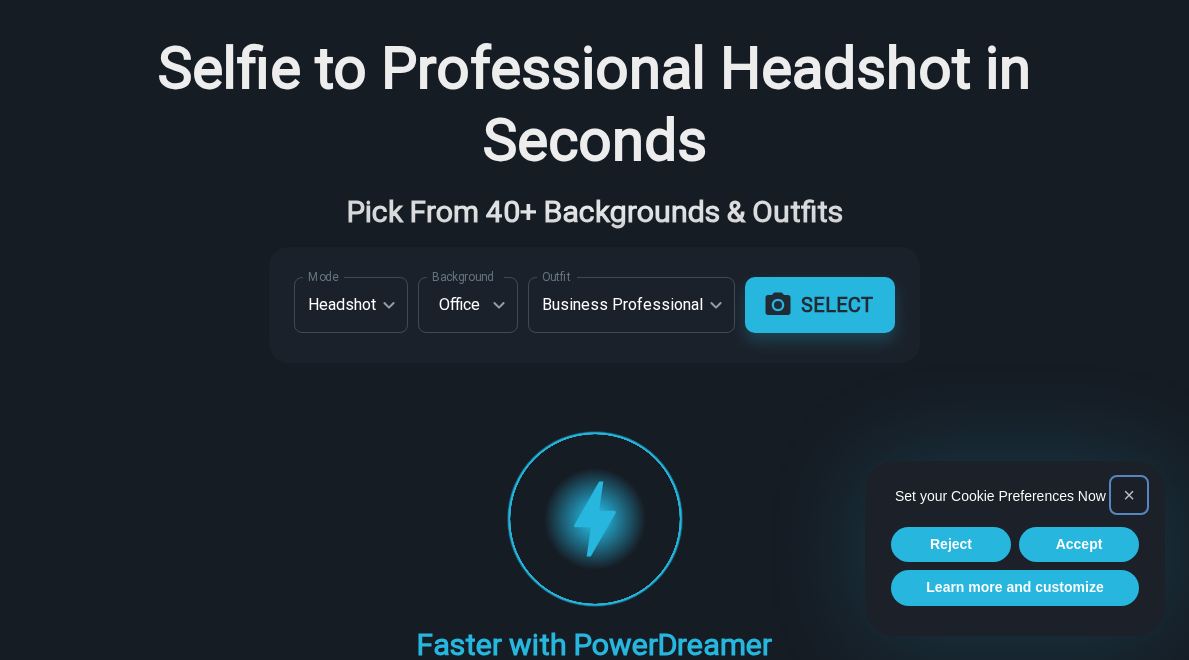 scroll, scrollTop: 98, scrollLeft: 0, axis: vertical 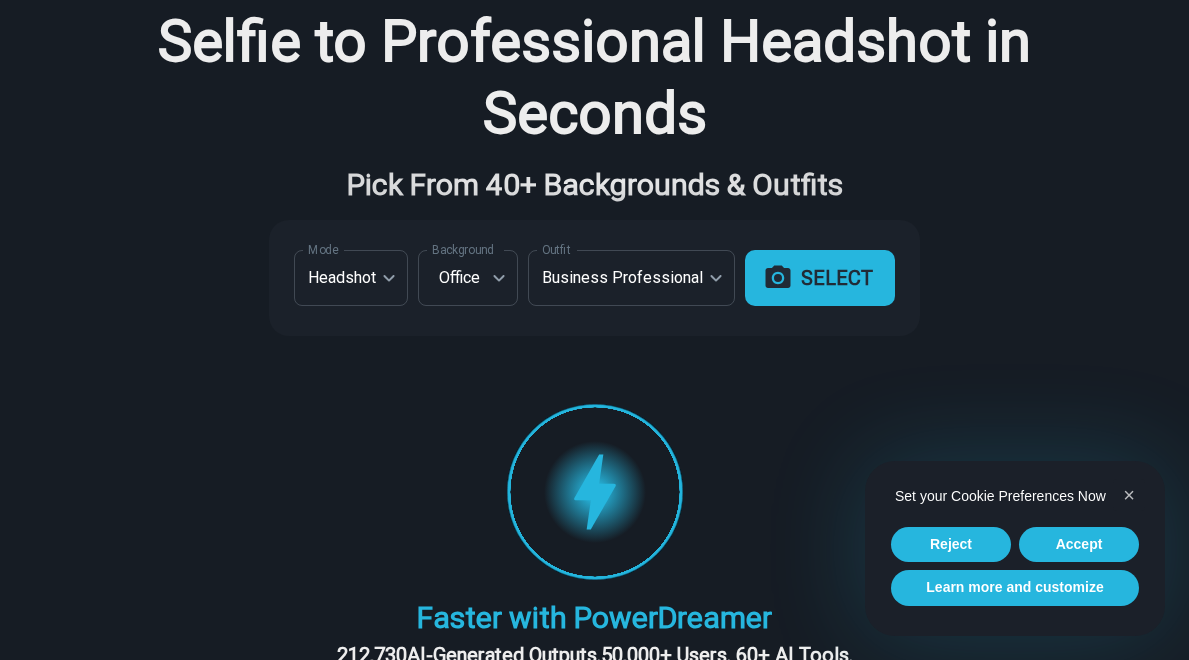 click on "SELECT" at bounding box center (820, 278) 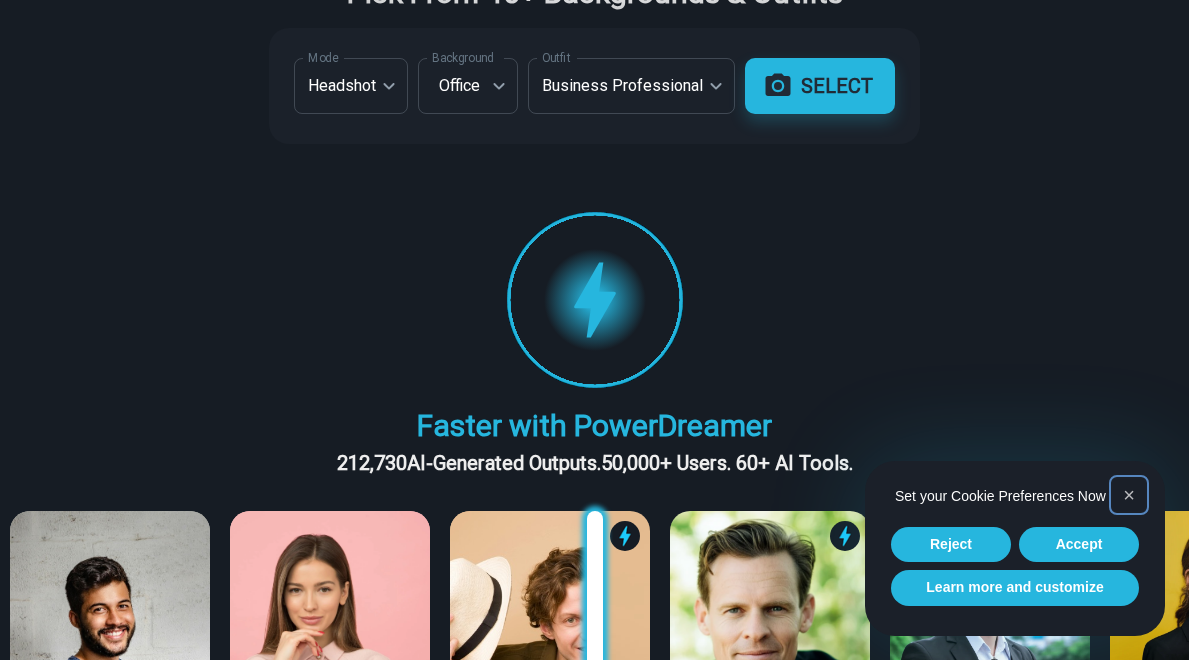 scroll, scrollTop: 531, scrollLeft: 0, axis: vertical 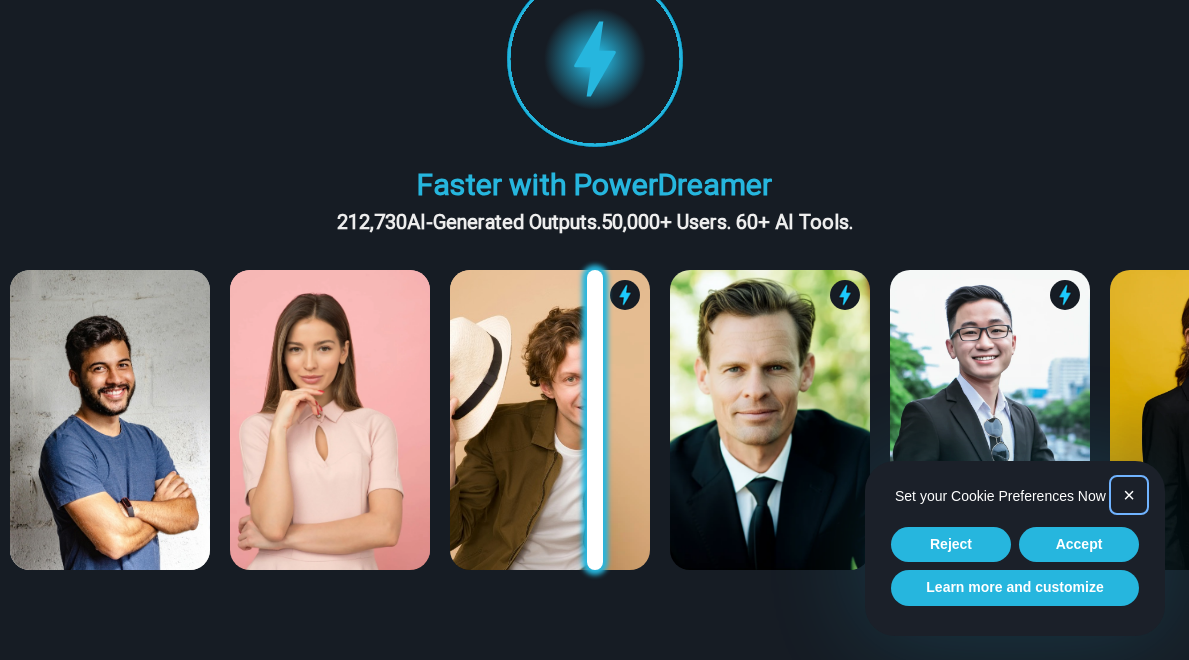 click on "×" at bounding box center [1129, 495] 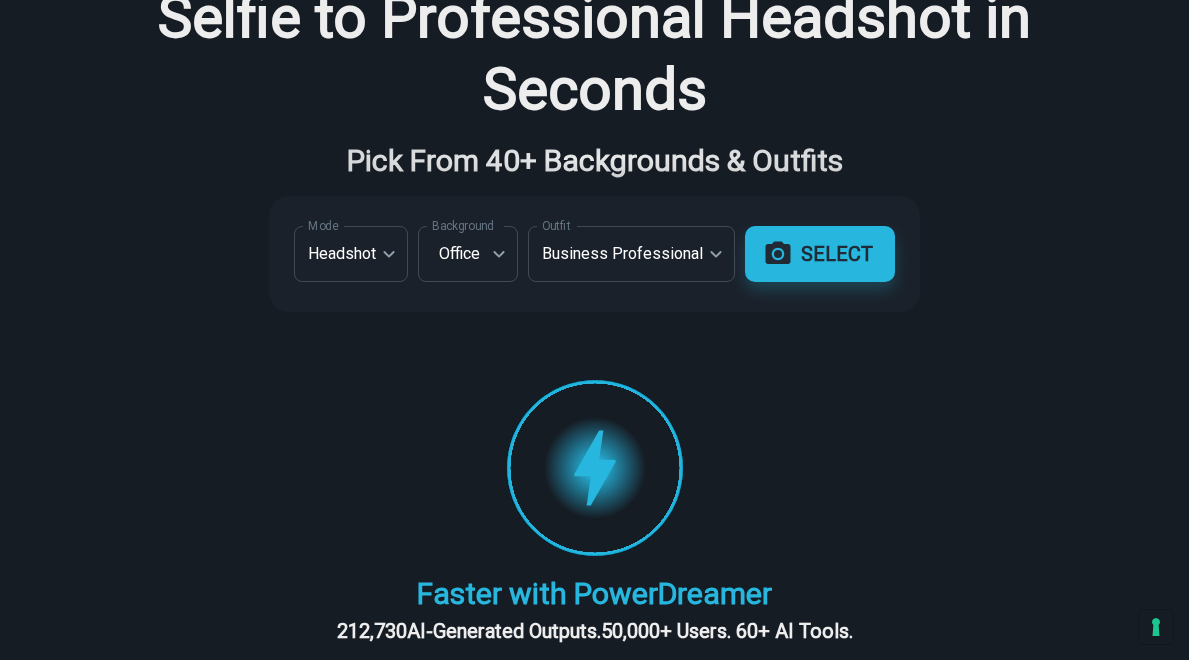 scroll, scrollTop: 145, scrollLeft: 0, axis: vertical 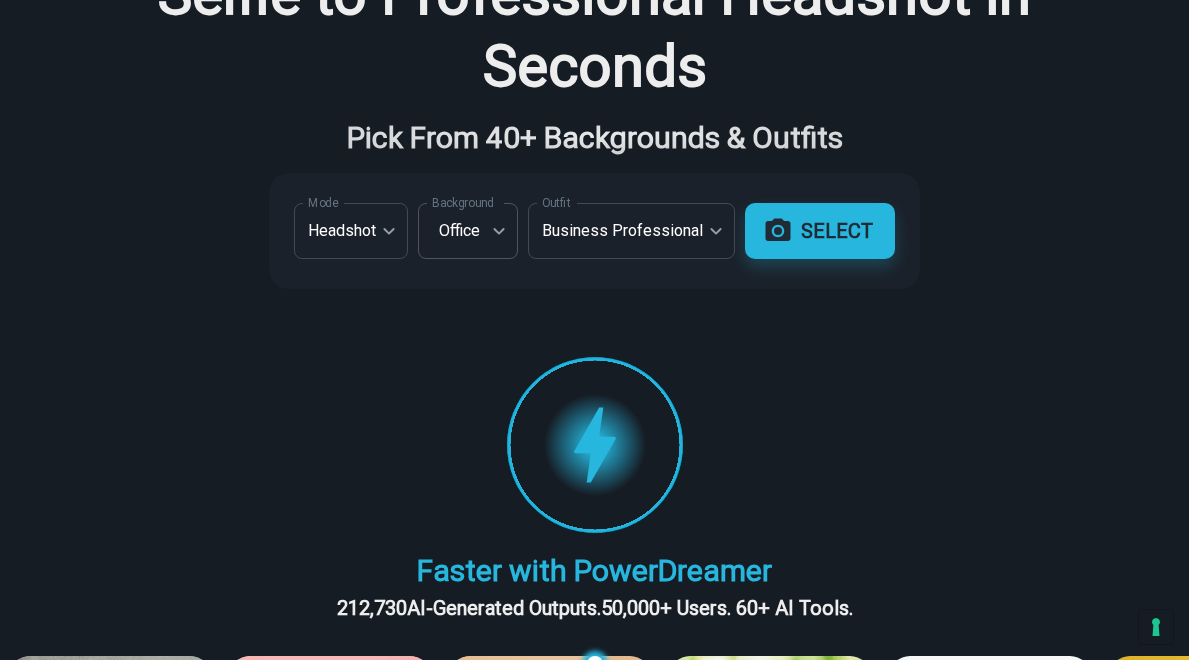 click on "**********" at bounding box center (594, 185) 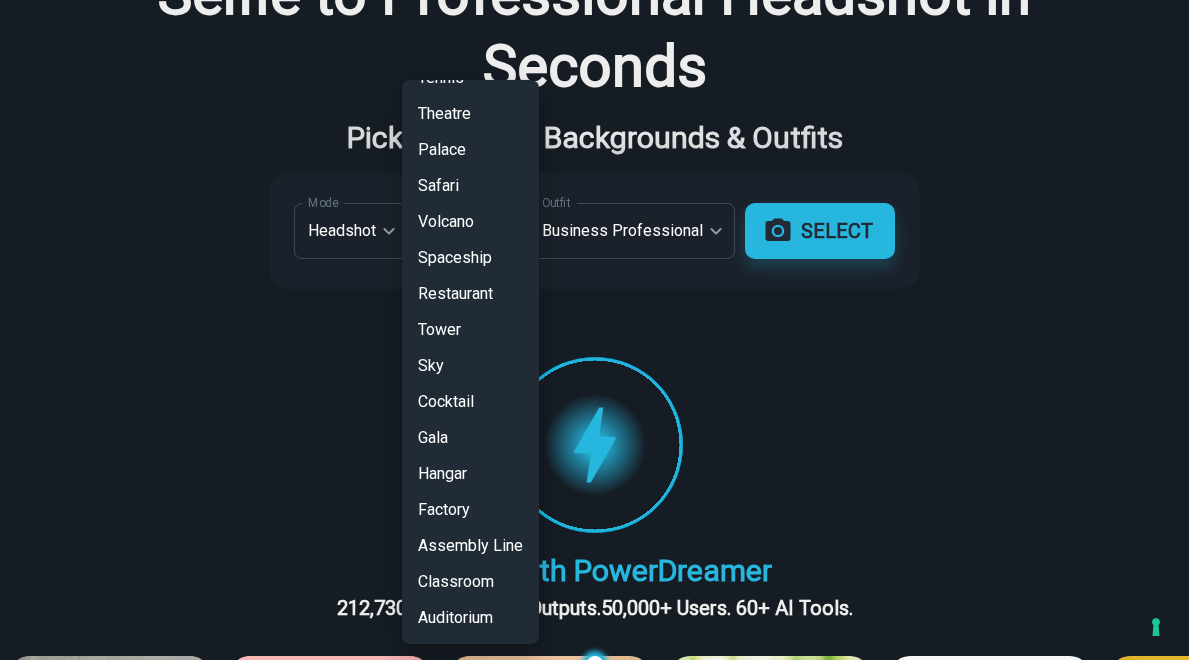 scroll, scrollTop: 0, scrollLeft: 0, axis: both 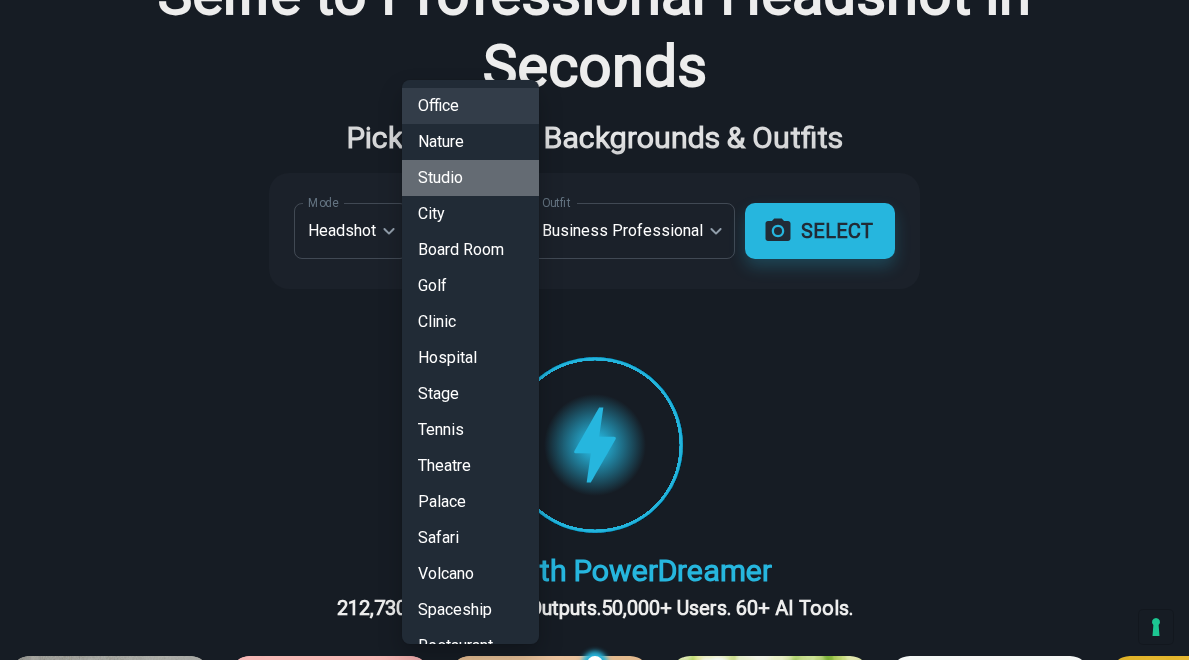 click on "Studio" at bounding box center [470, 178] 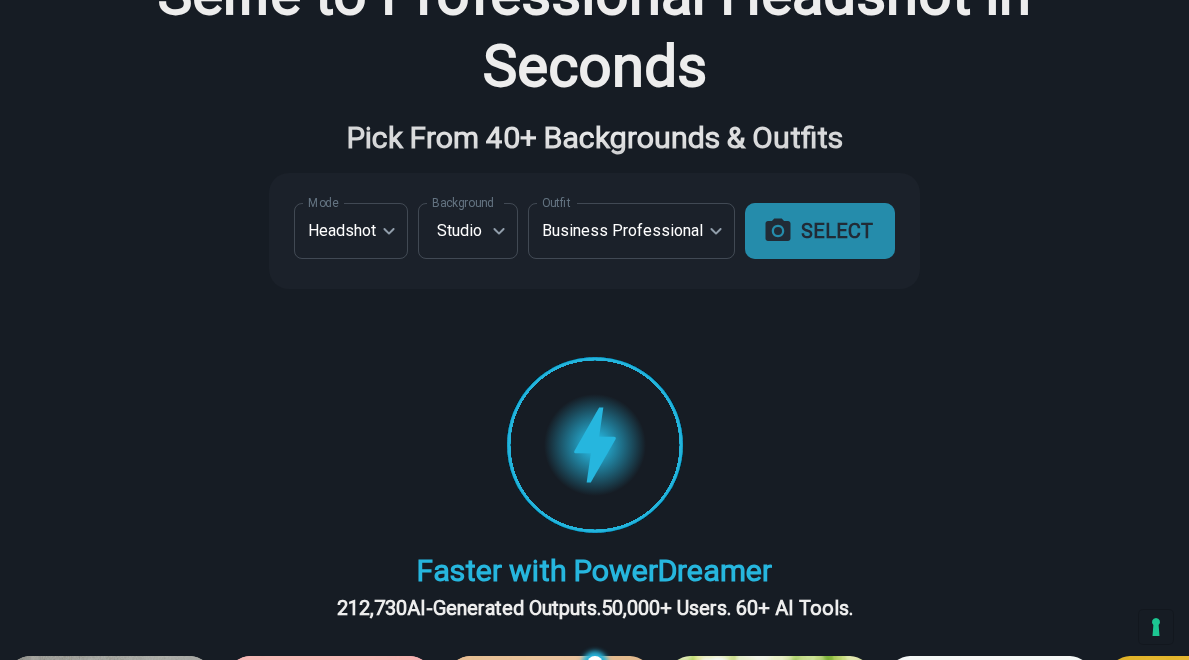click on "SELECT" at bounding box center (820, 231) 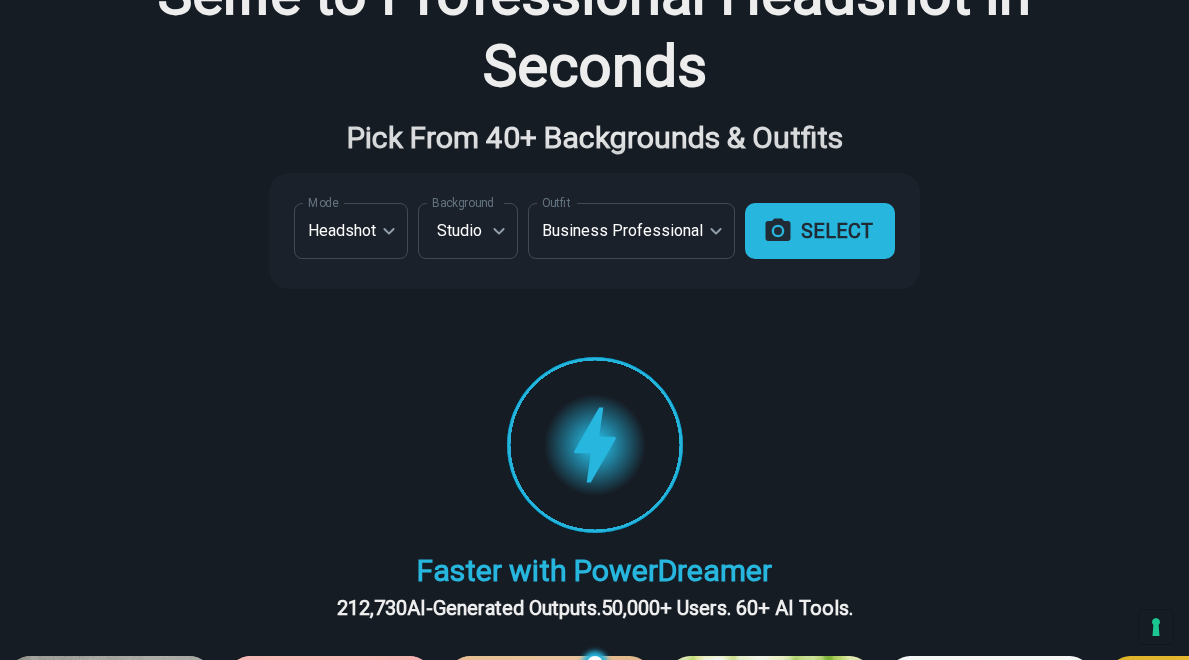 click on "SELECT" at bounding box center [820, 231] 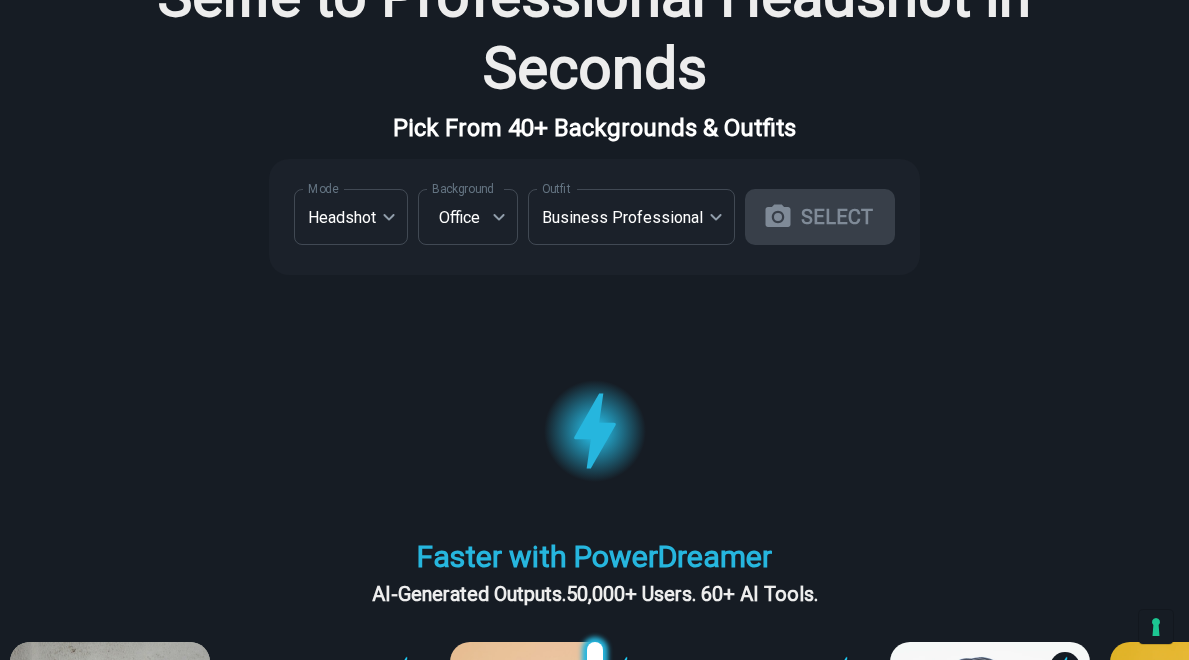scroll, scrollTop: 145, scrollLeft: 0, axis: vertical 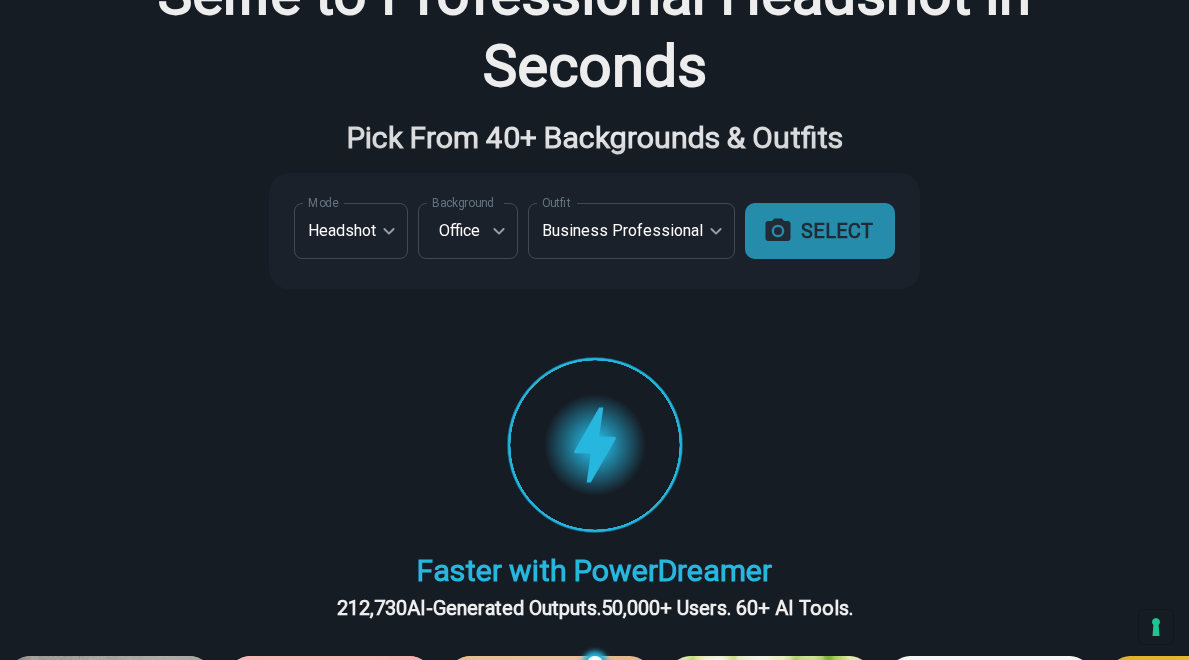 click on "SELECT" at bounding box center [820, 231] 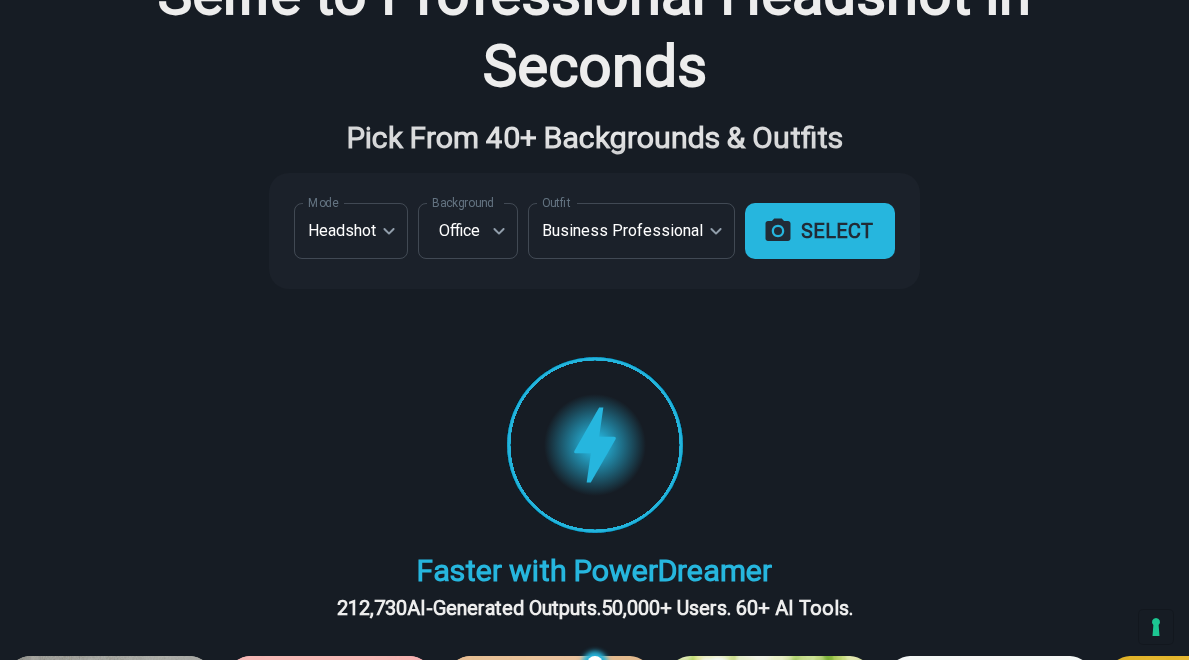 click on "SELECT" at bounding box center (820, 231) 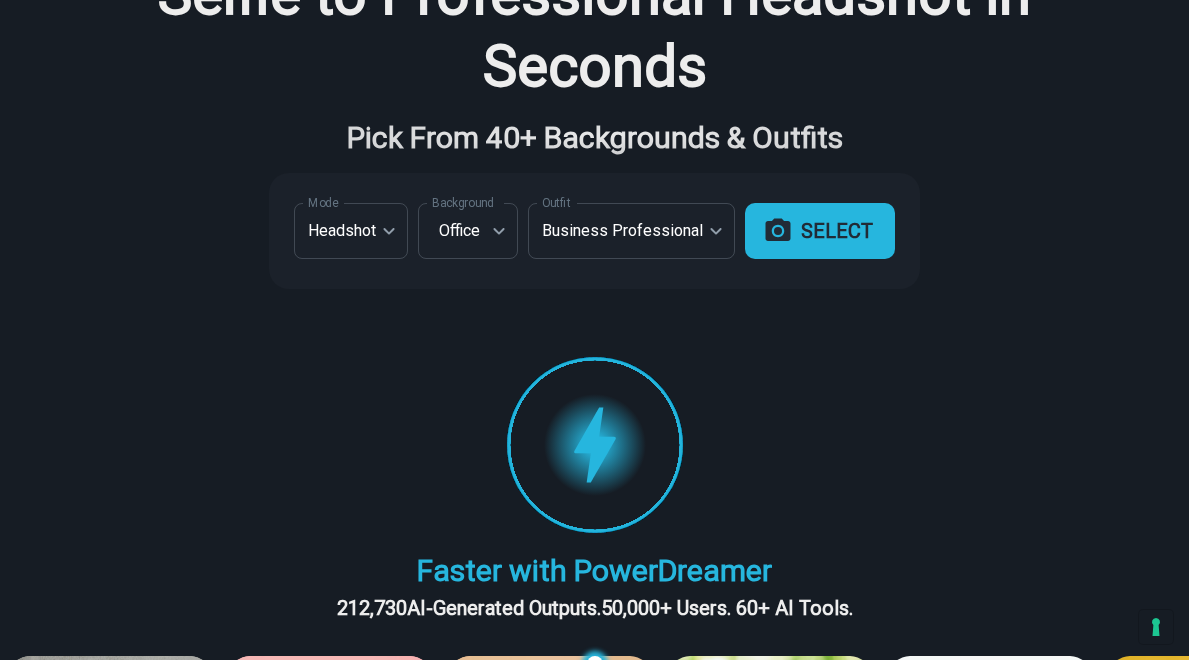 click at bounding box center (778, 231) 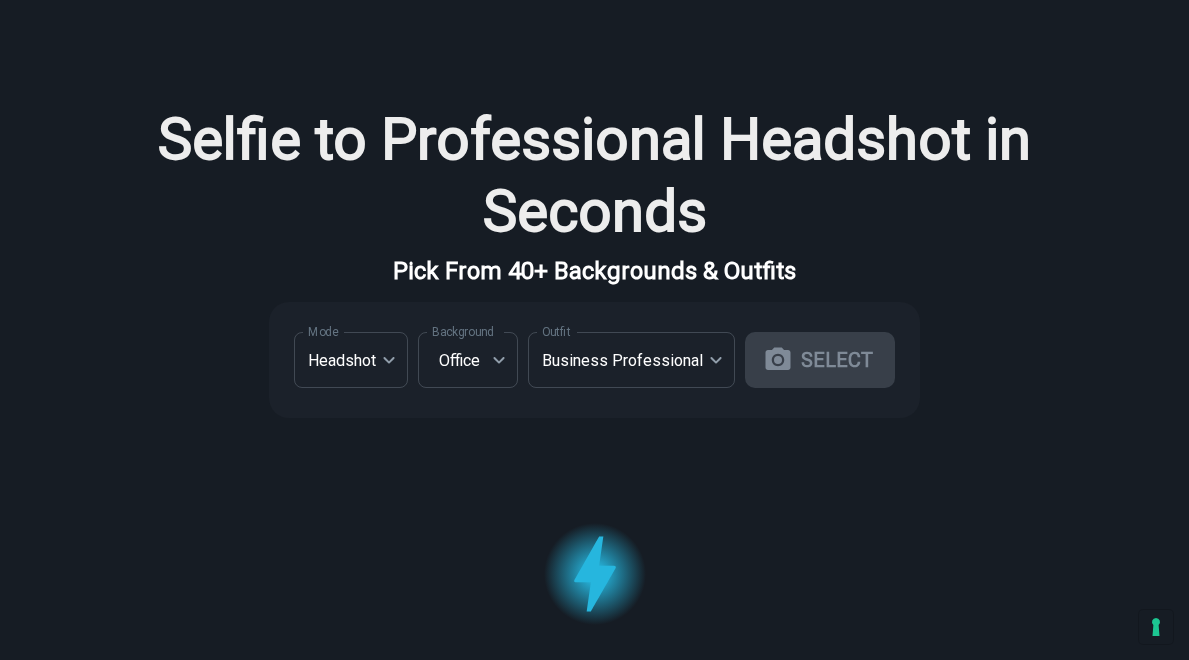 scroll, scrollTop: 145, scrollLeft: 0, axis: vertical 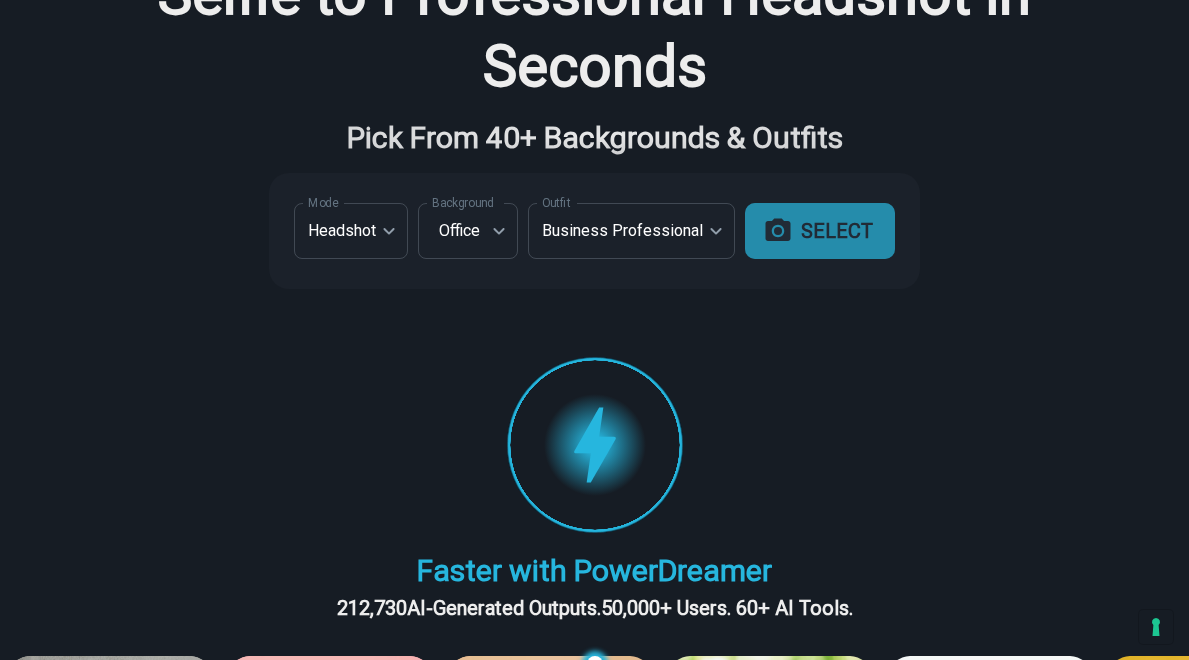 click on "SELECT" at bounding box center [820, 231] 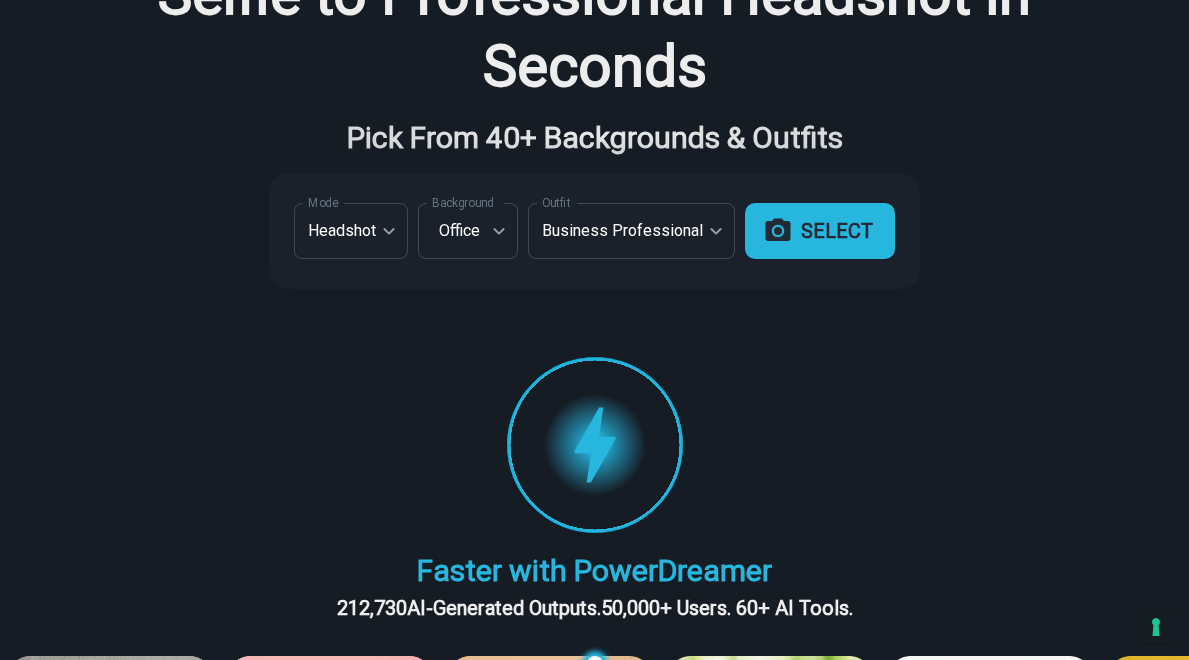 click on "SELECT" at bounding box center (820, 231) 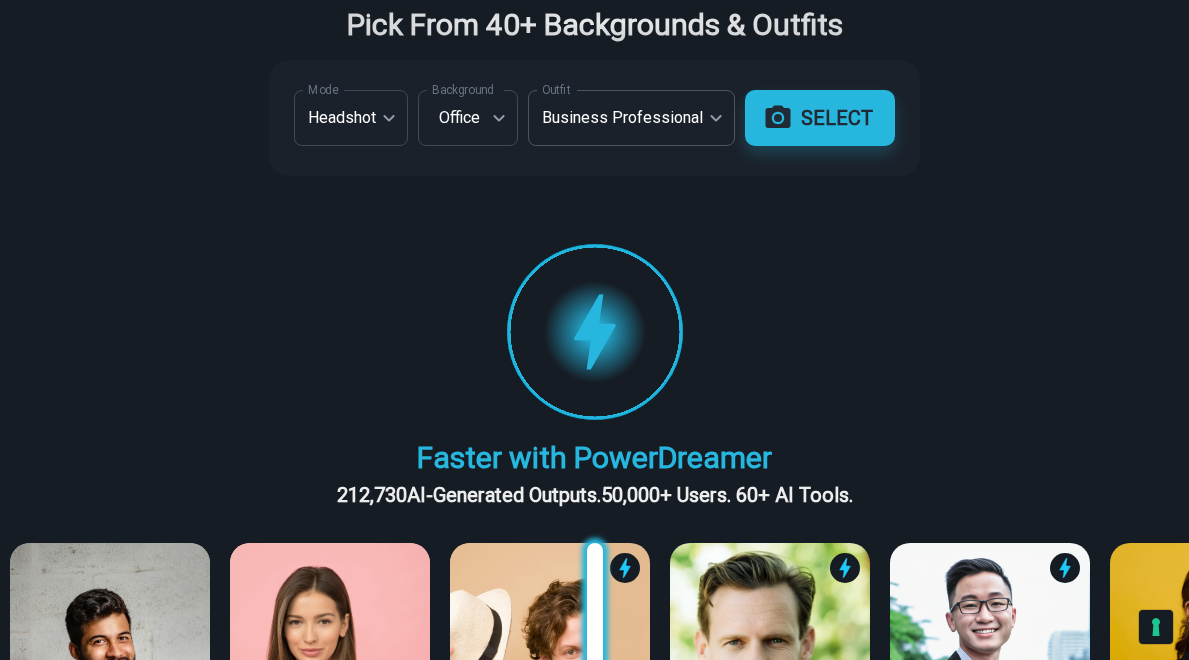 scroll, scrollTop: 260, scrollLeft: 0, axis: vertical 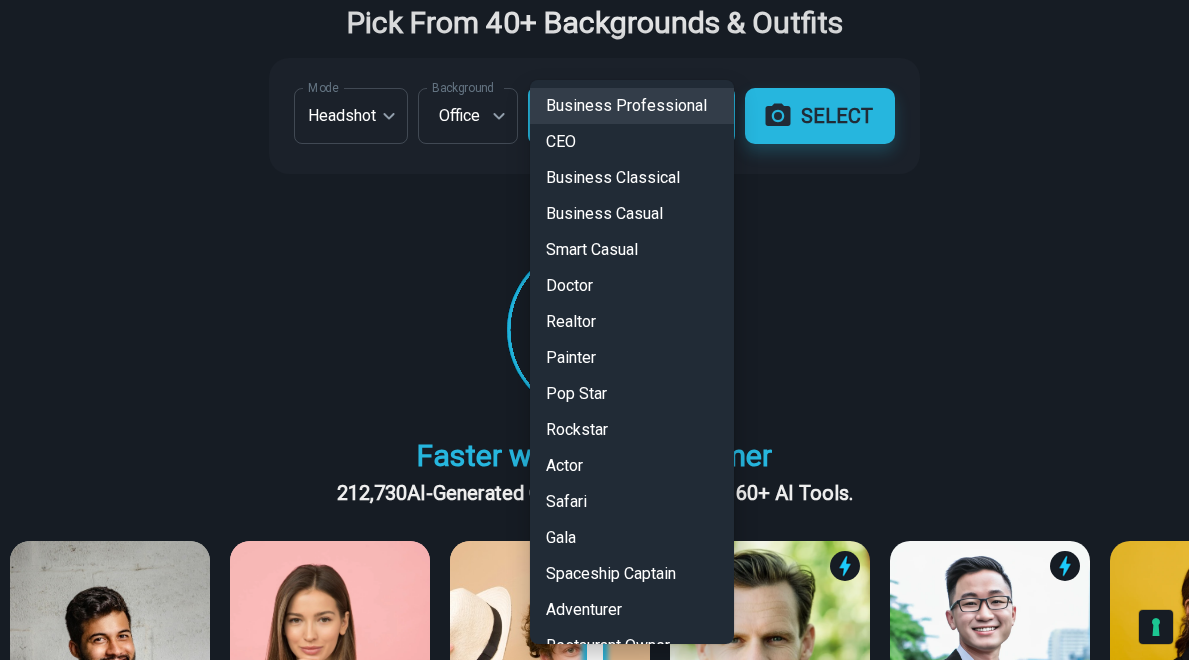 click on "**********" at bounding box center (594, 70) 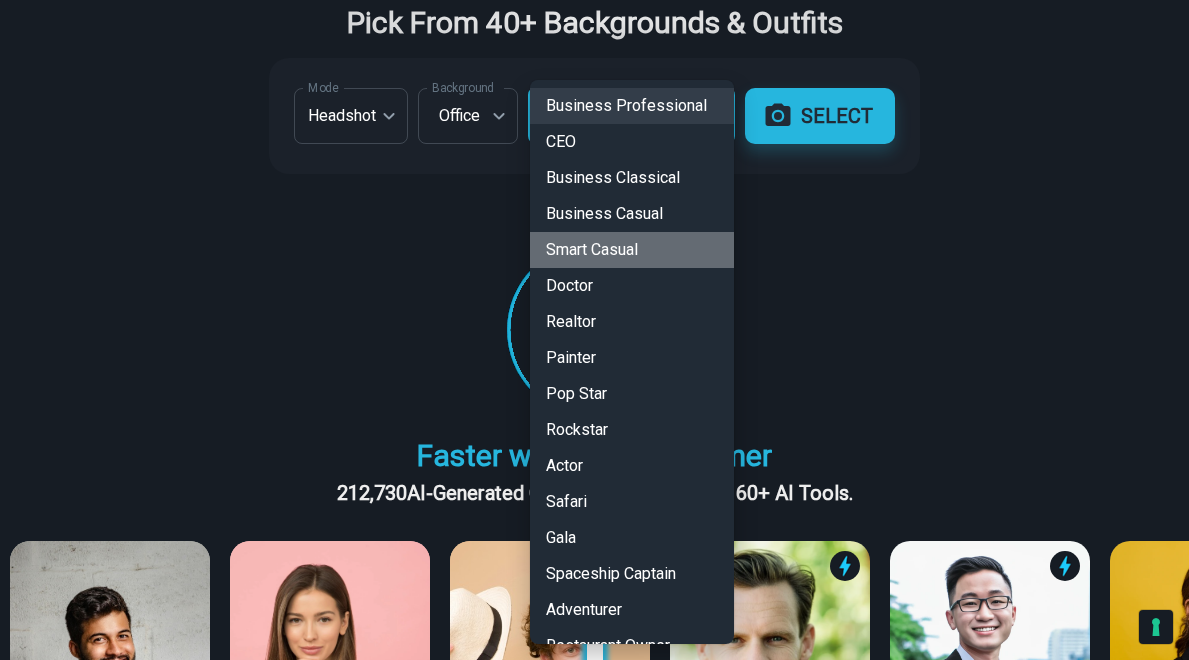 click on "Smart Casual" at bounding box center [632, 250] 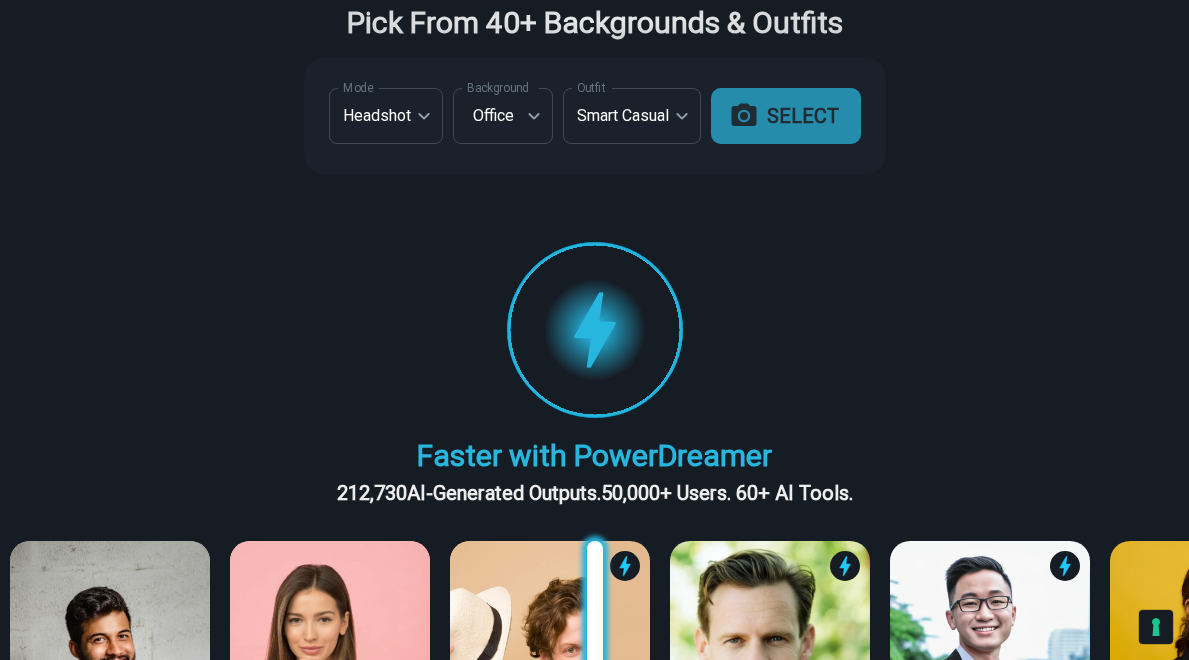 click on "SELECT" at bounding box center (786, 116) 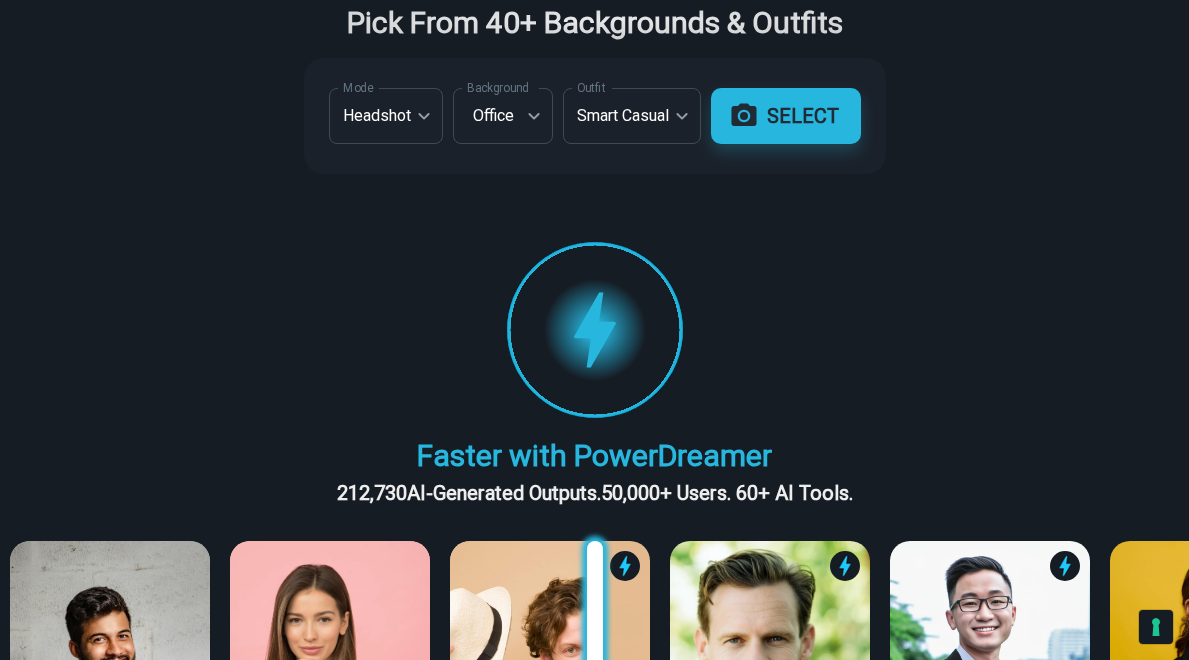 type on "**********" 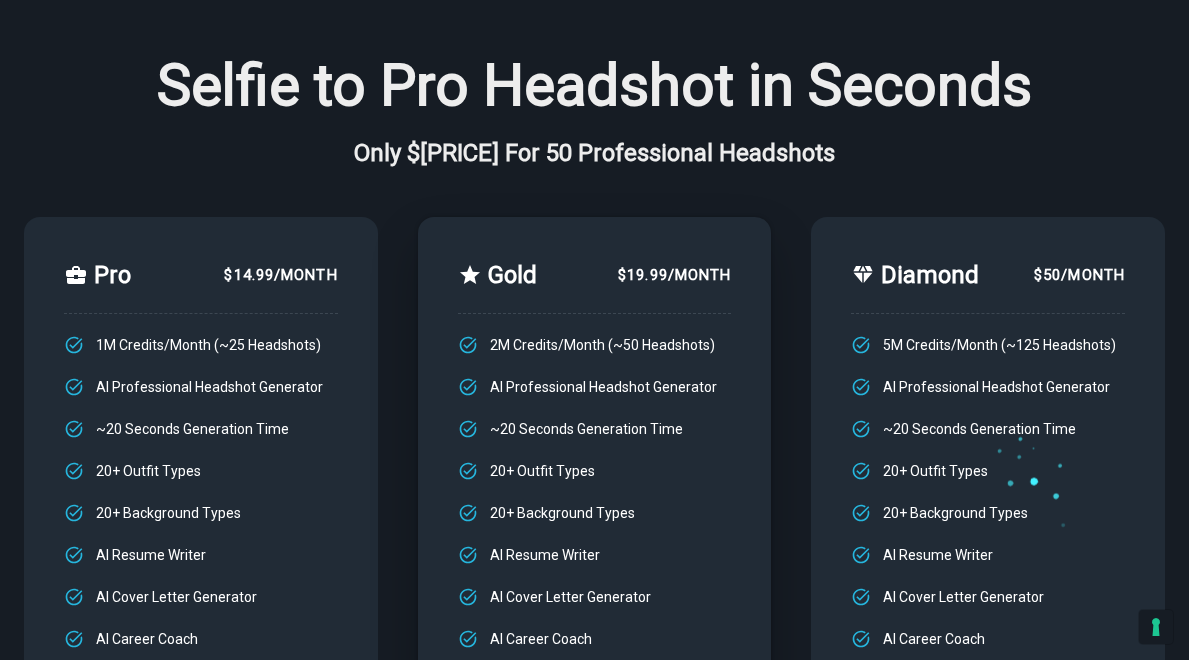 scroll, scrollTop: 31, scrollLeft: 0, axis: vertical 